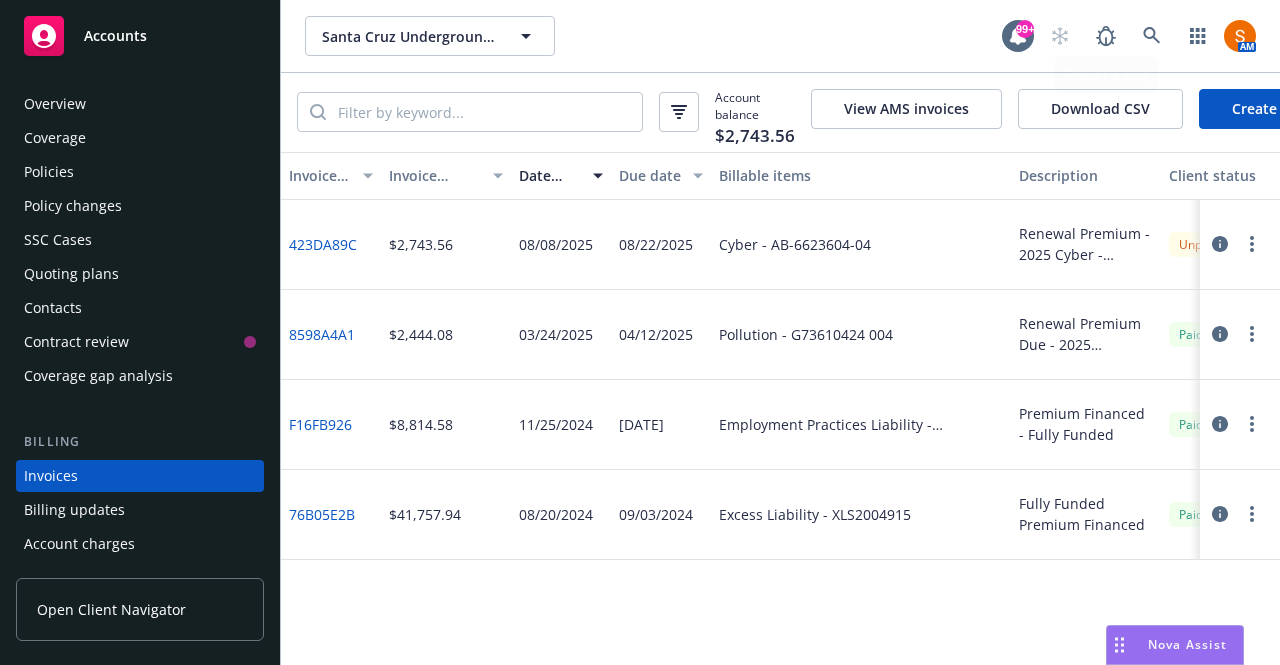 scroll, scrollTop: 0, scrollLeft: 0, axis: both 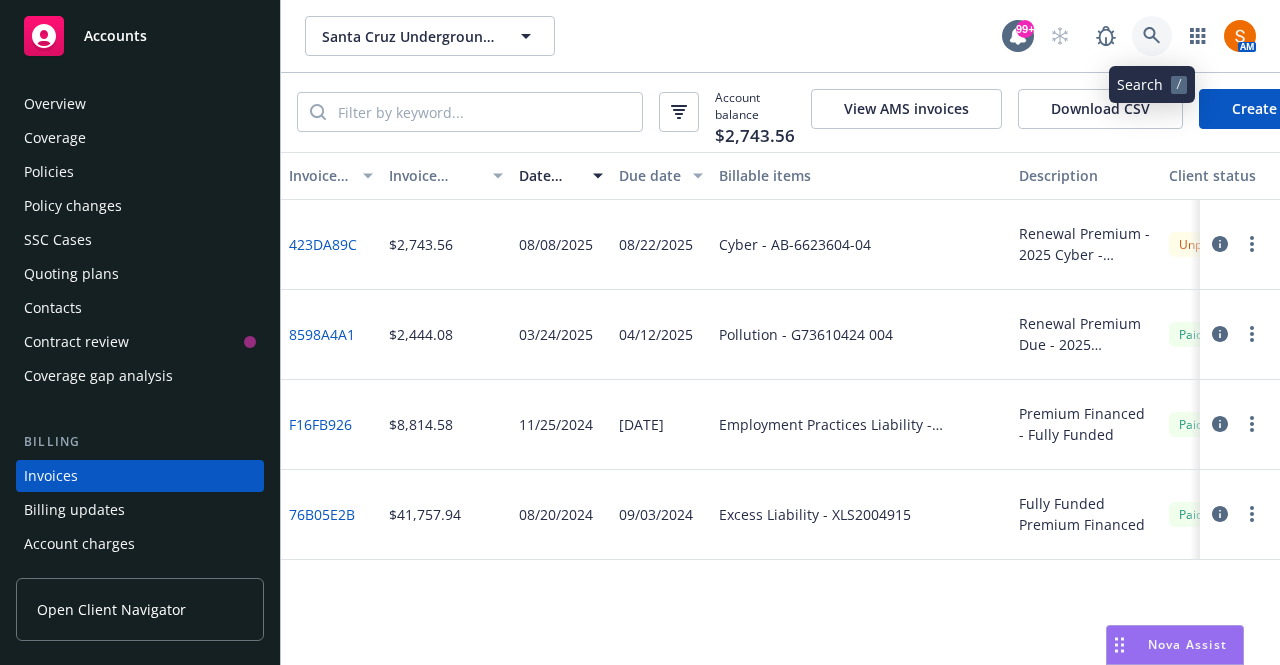 click 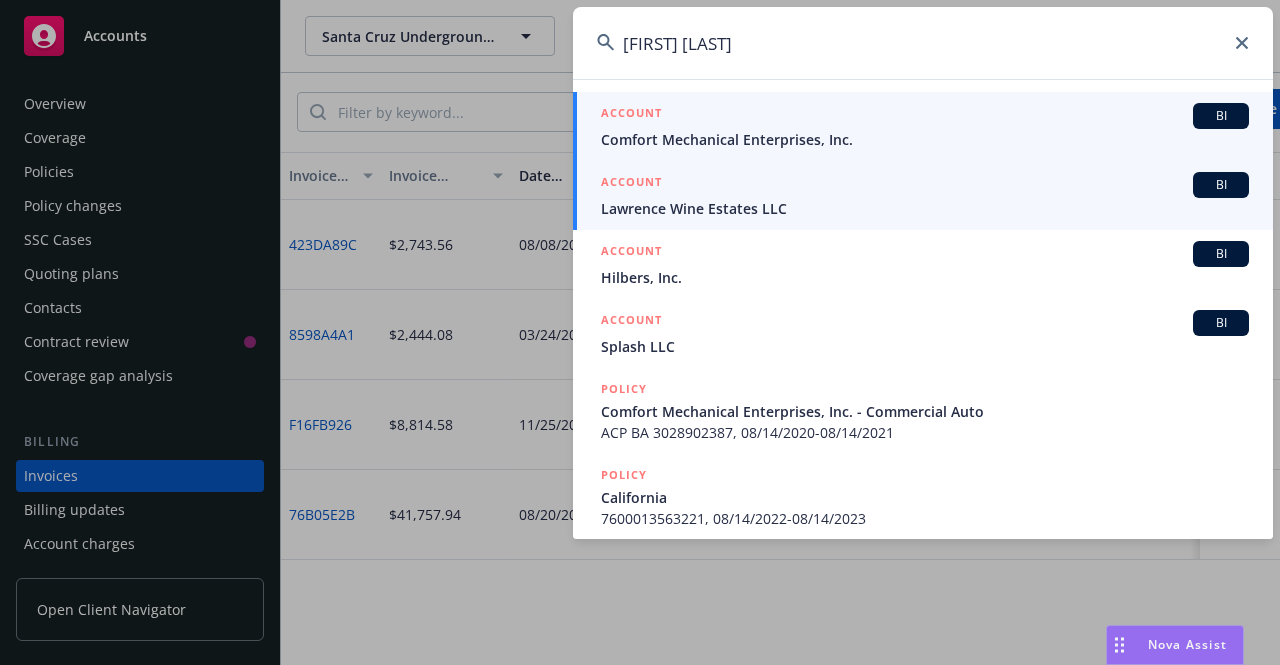type on "[FIRST] [LAST]" 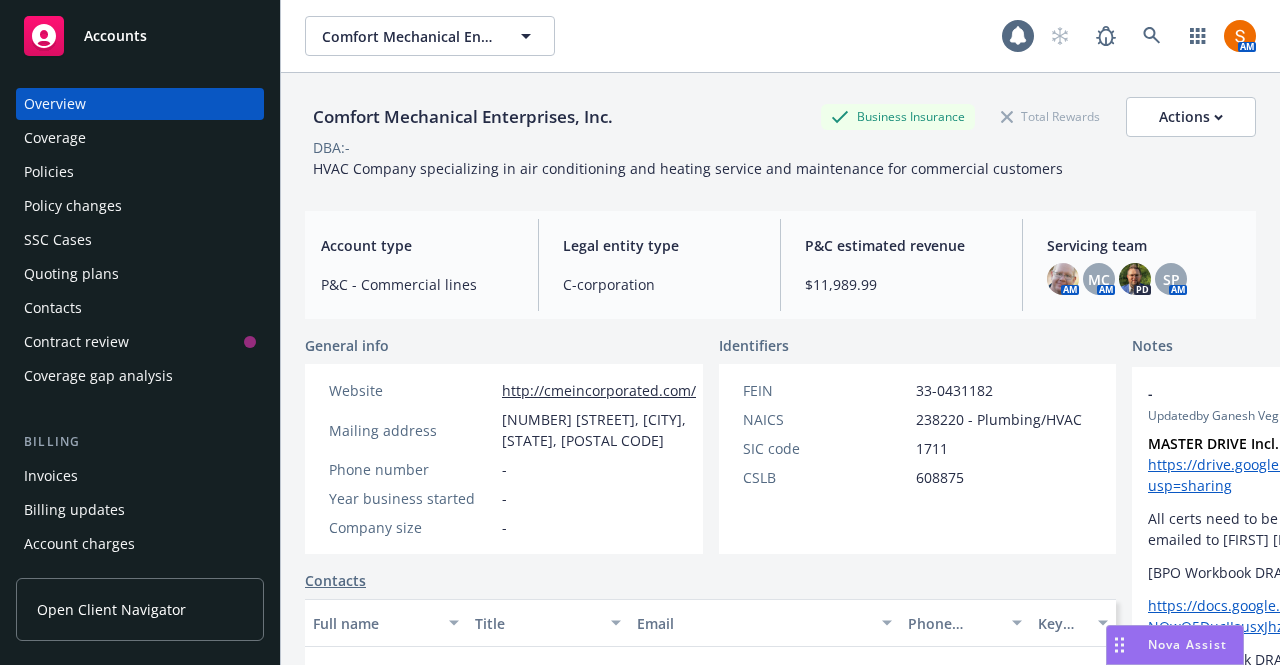 click on "Policies" at bounding box center [140, 172] 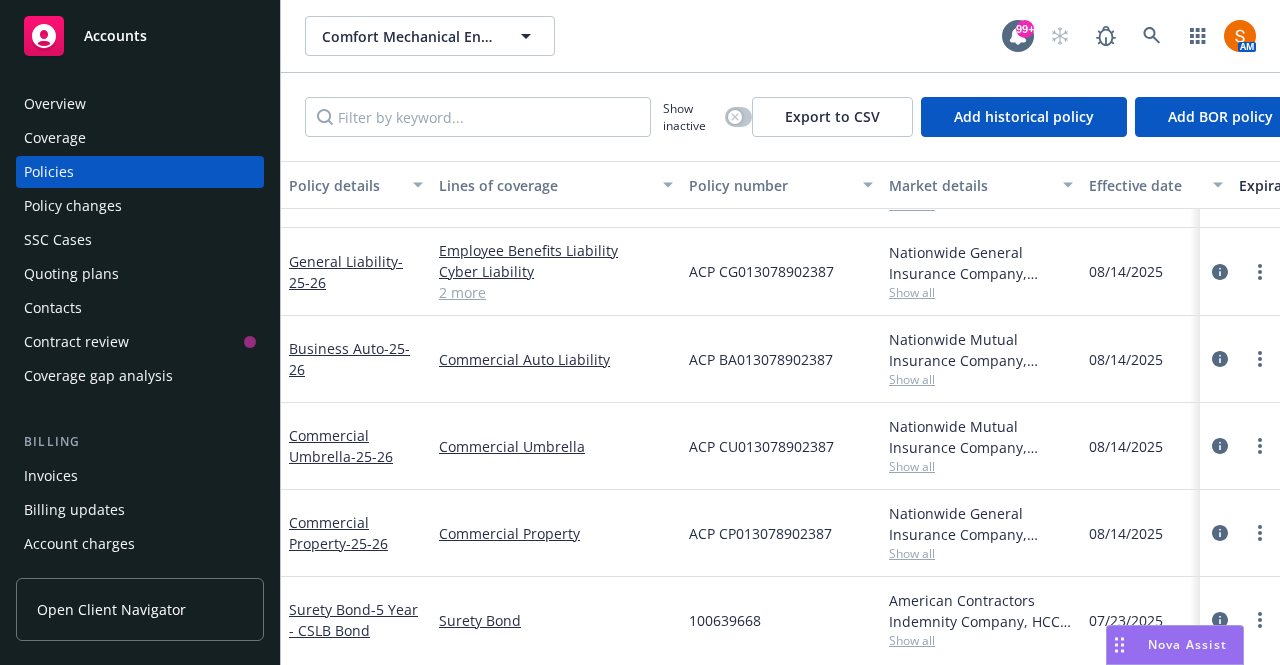 scroll, scrollTop: 975, scrollLeft: 0, axis: vertical 